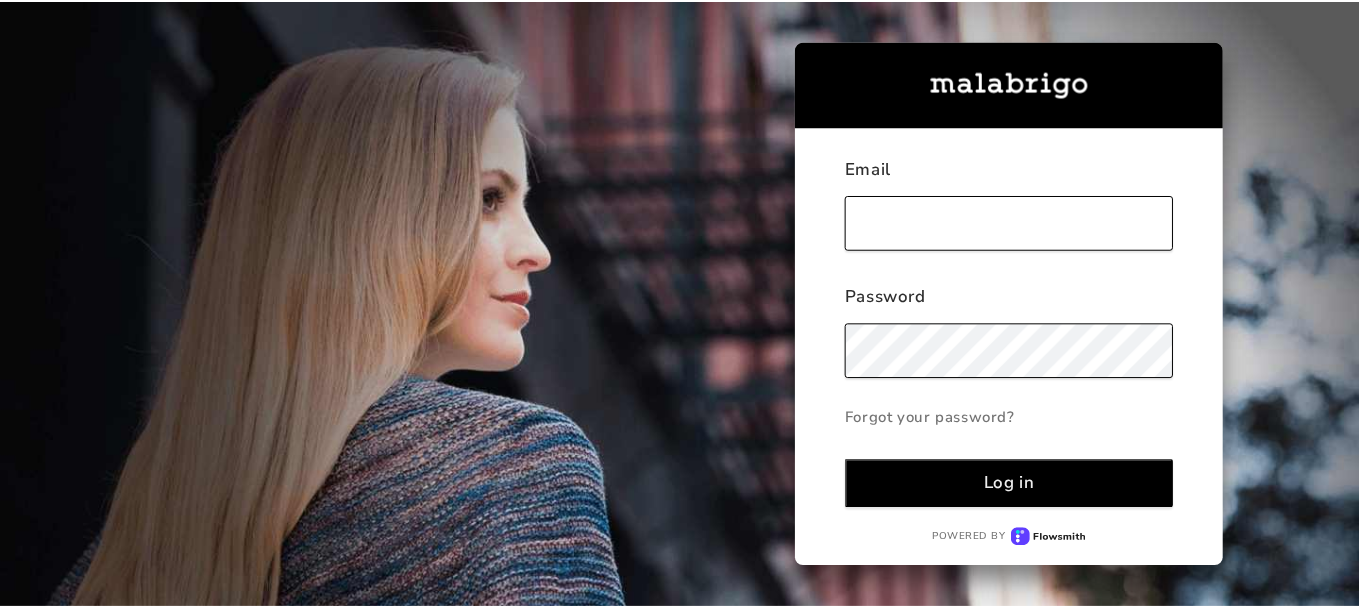 scroll, scrollTop: 0, scrollLeft: 0, axis: both 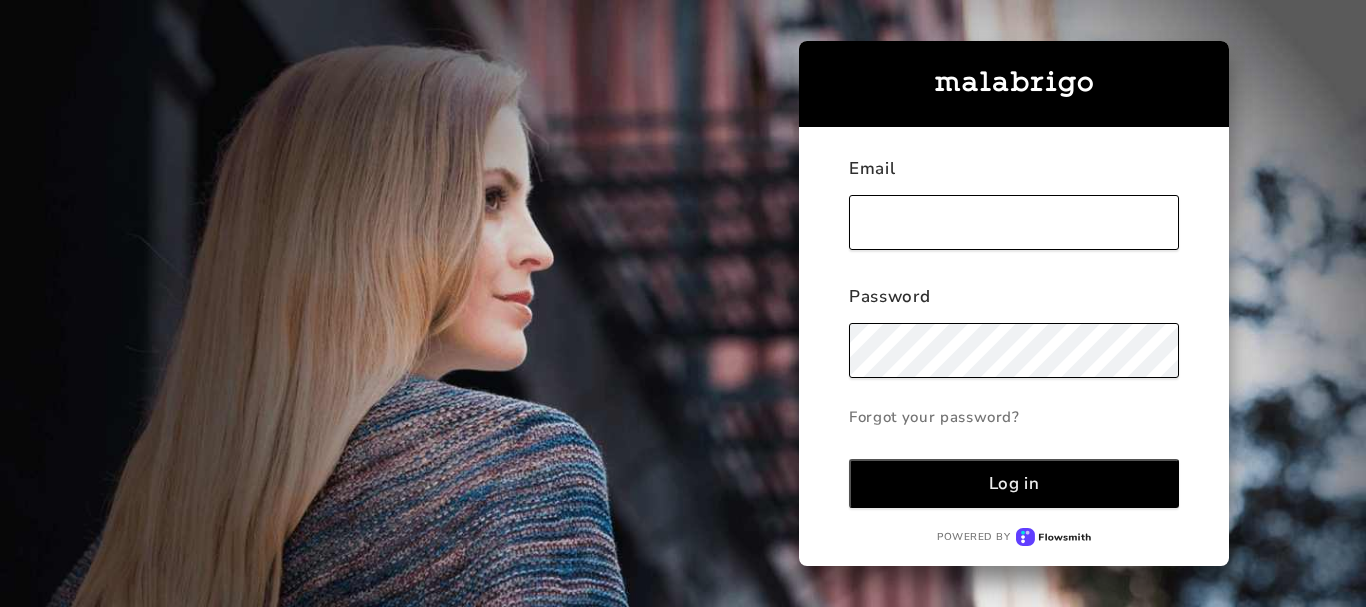 click at bounding box center (1014, 222) 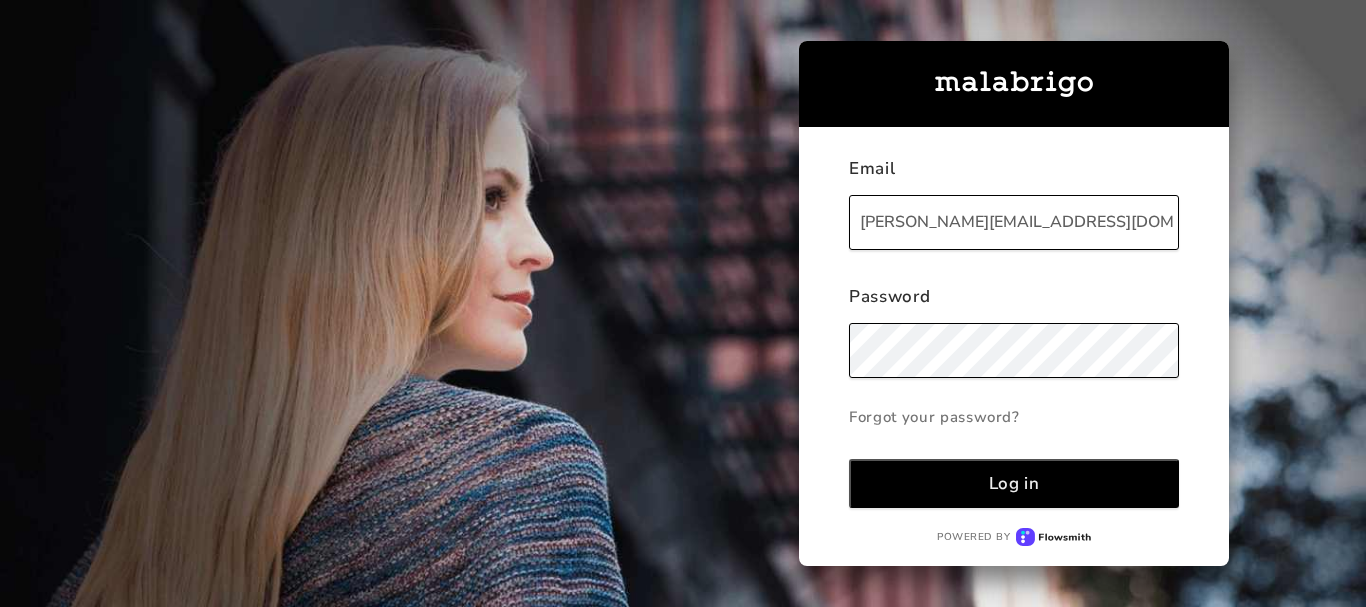 click on "Log in" at bounding box center [1014, 483] 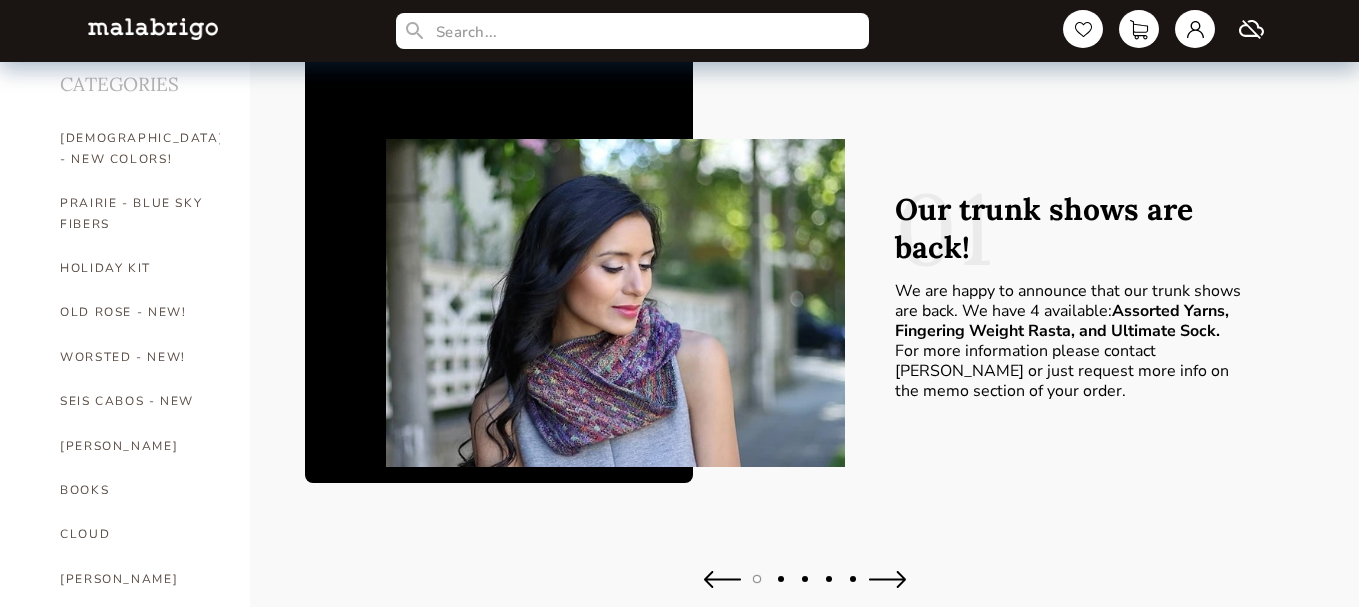 scroll, scrollTop: 172, scrollLeft: 0, axis: vertical 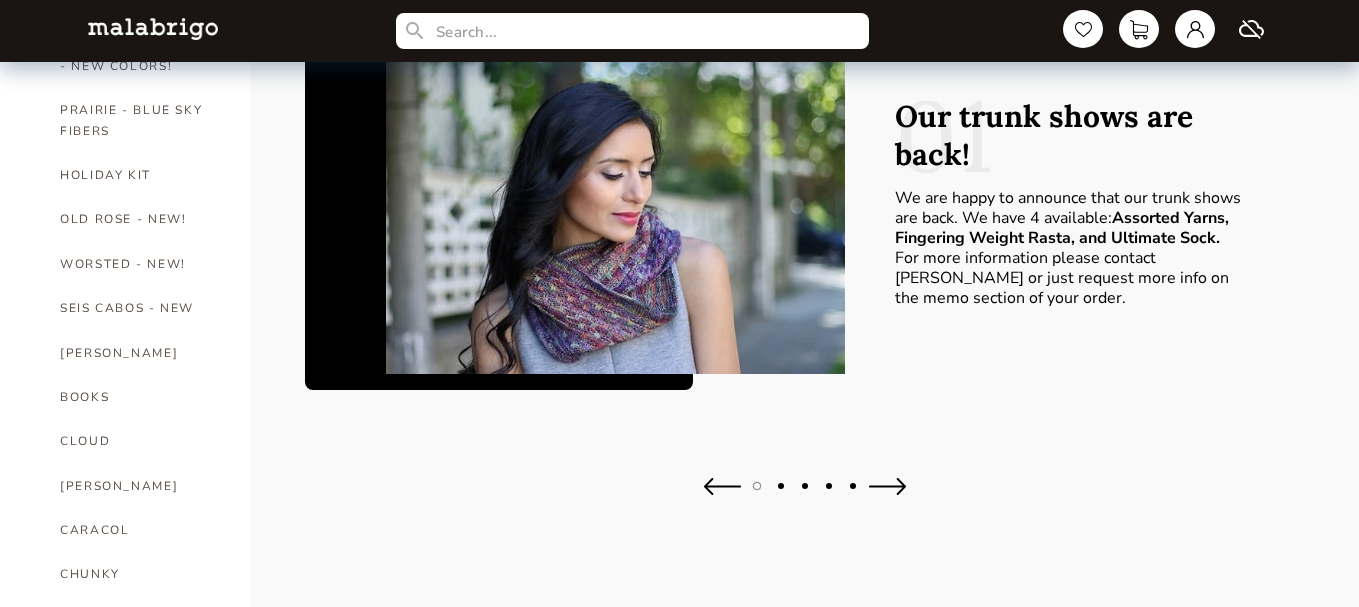 click on "HOME CATEGORIES [DEMOGRAPHIC_DATA] - NEW COLORS! PRAIRIE - BLUE SKY FIBERS HOLIDAY KIT OLD ROSE - NEW! WORSTED - NEW! SEIS CABOS - NEW [PERSON_NAME] BOOKS CLOUD [PERSON_NAME] CARACOL CHUNKY DOS TIERRAS FINITO LACE MOHAIR MECHA [PERSON_NAME] NOVENTA NUBE ON SALE RASTA [PERSON_NAME] SOLIDOS SILKPACA SILKY MERINO SOCK SUSURRO TOTES ULTIMATE SOCK VERANO WASHTED WORSTED 01 Our trunk shows are back! We are happy to announce that our trunk shows are back. We have 4 available:  Assorted Yarns, Fingering Weight Rasta, and Ultimate Sock.  For more information please contact [PERSON_NAME] or just request more info on the memo section of your order.  Bestsellers Loading bestsellers... We produce yarn because we are passionate about it. We believe in the pleasure of knitting with high-quality, carefully designed, subtly dyed yarns and in the joy of wearing what is created with them. About us More recently the company has moved all production to [GEOGRAPHIC_DATA], keeping the laboratory in [GEOGRAPHIC_DATA] expressly for product development." at bounding box center (679, 742) 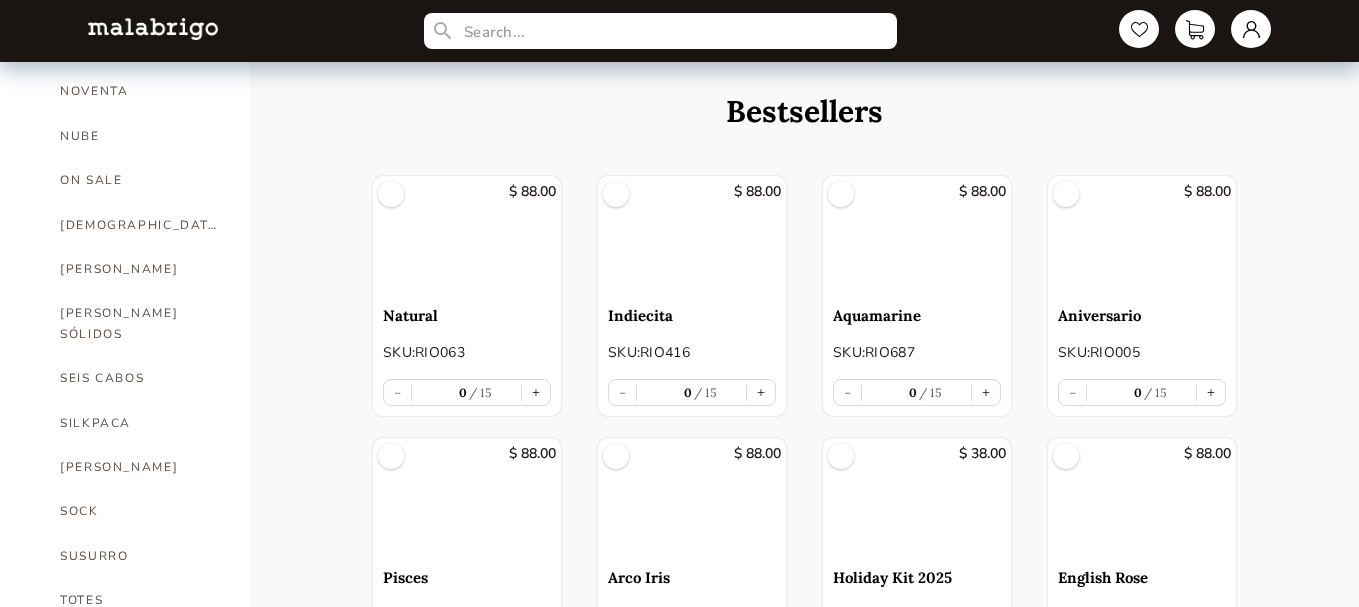 scroll, scrollTop: 1064, scrollLeft: 0, axis: vertical 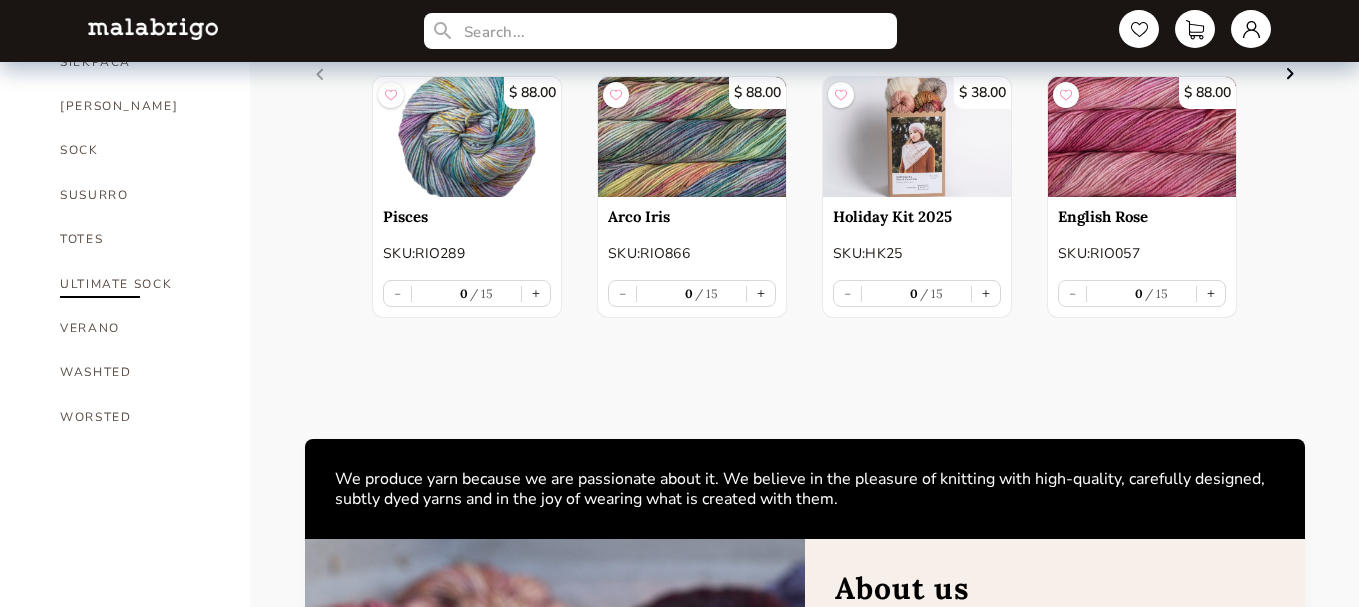 click on "ULTIMATE SOCK" at bounding box center (140, 284) 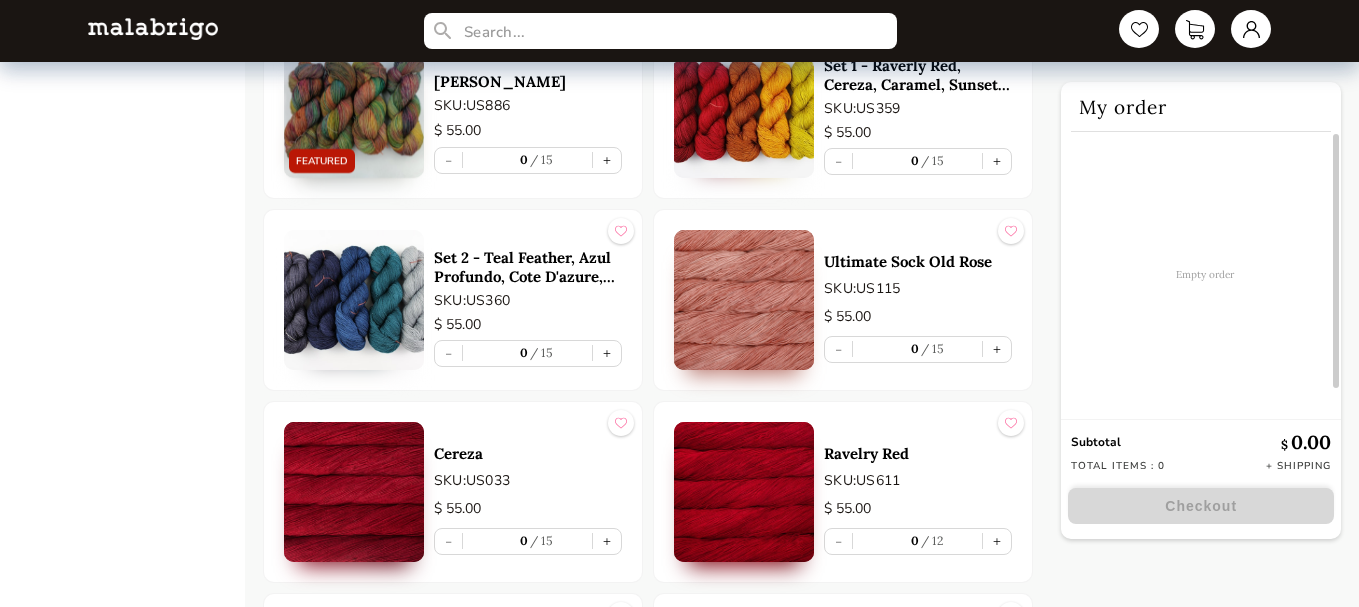 scroll, scrollTop: 0, scrollLeft: 0, axis: both 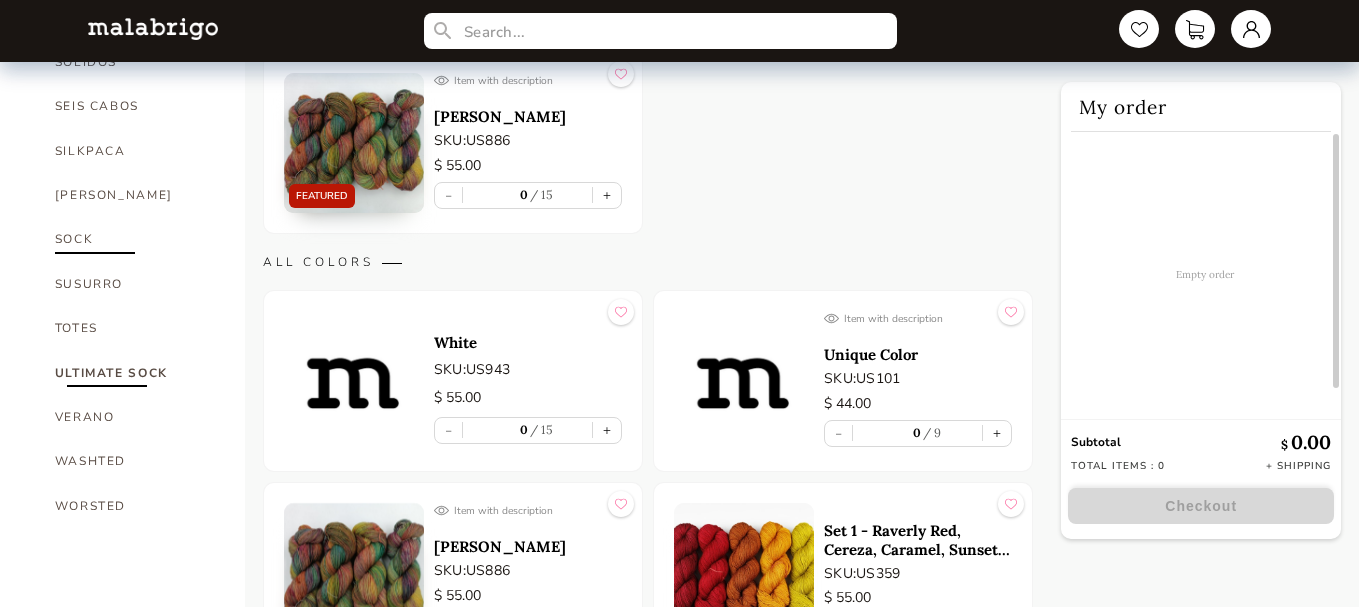 click on "SOCK" at bounding box center [135, 239] 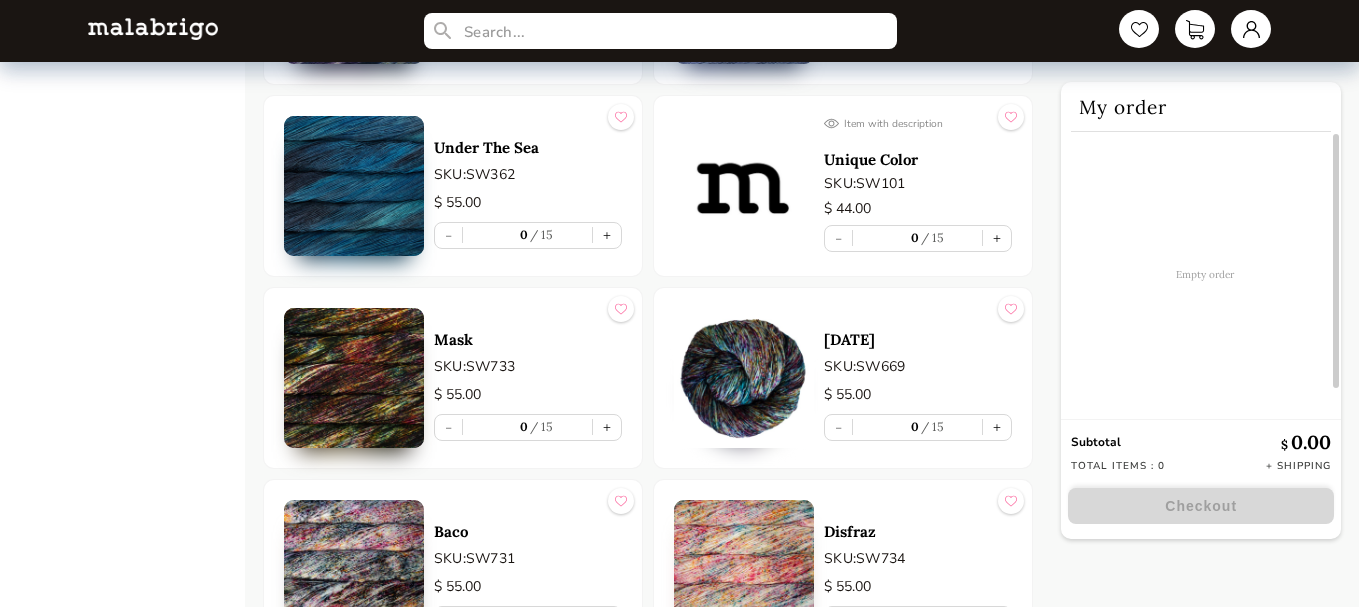 scroll, scrollTop: 2100, scrollLeft: 0, axis: vertical 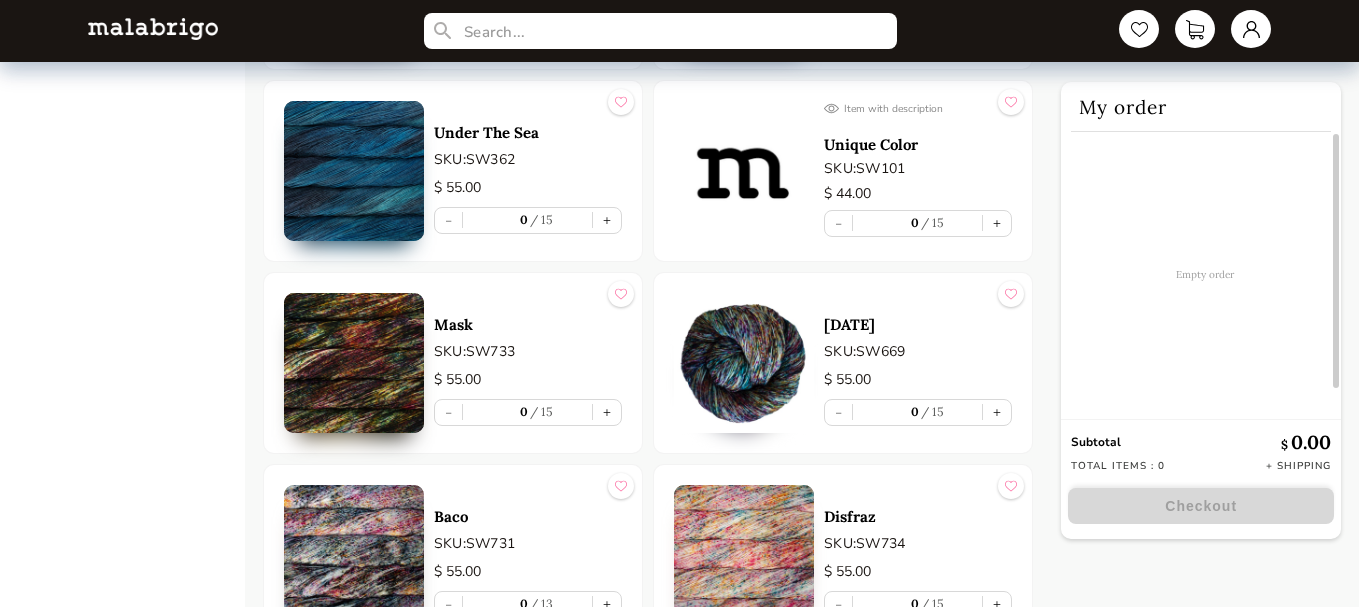 click at bounding box center (744, 171) 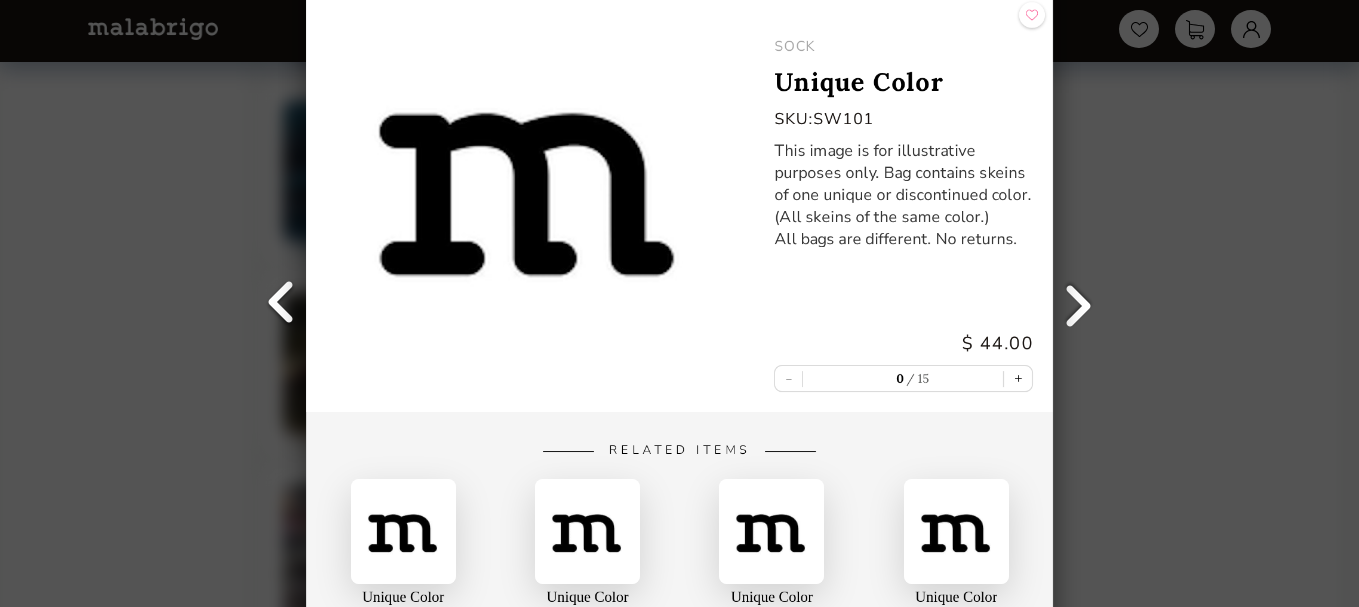 click on "Back SOCK Unique Color SKU:  SW101 This image is for illustrative purposes only. Bag contains skeins of one unique or discontinued color. (All skeins of the same color.)
All bags are different. No returns.
$   44.00 - 0 15 + Related Items Unique Color Nube Unique Color Mecha Unique Color Washted Unique Color Verano" at bounding box center [679, 303] 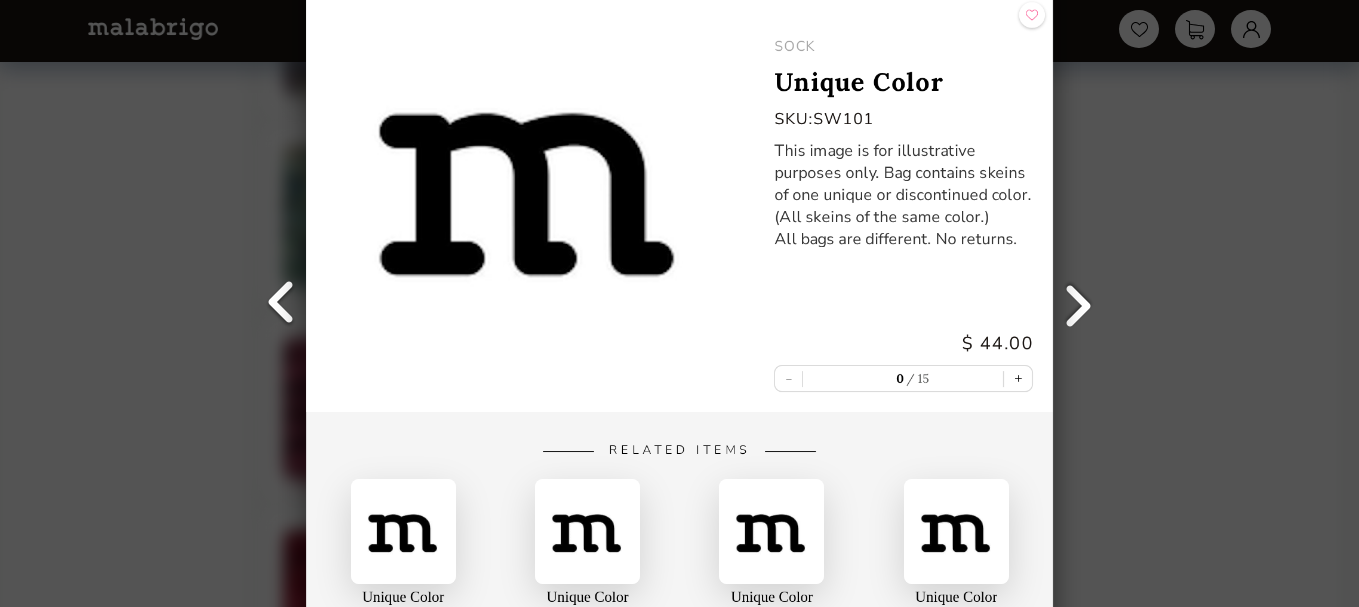click on "Back SOCK Unique Color SKU:  SW101 This image is for illustrative purposes only. Bag contains skeins of one unique or discontinued color. (All skeins of the same color.)
All bags are different. No returns.
$   44.00 - 0 15 + Related Items Unique Color Nube Unique Color Mecha Unique Color Washted Unique Color Verano" at bounding box center [679, 303] 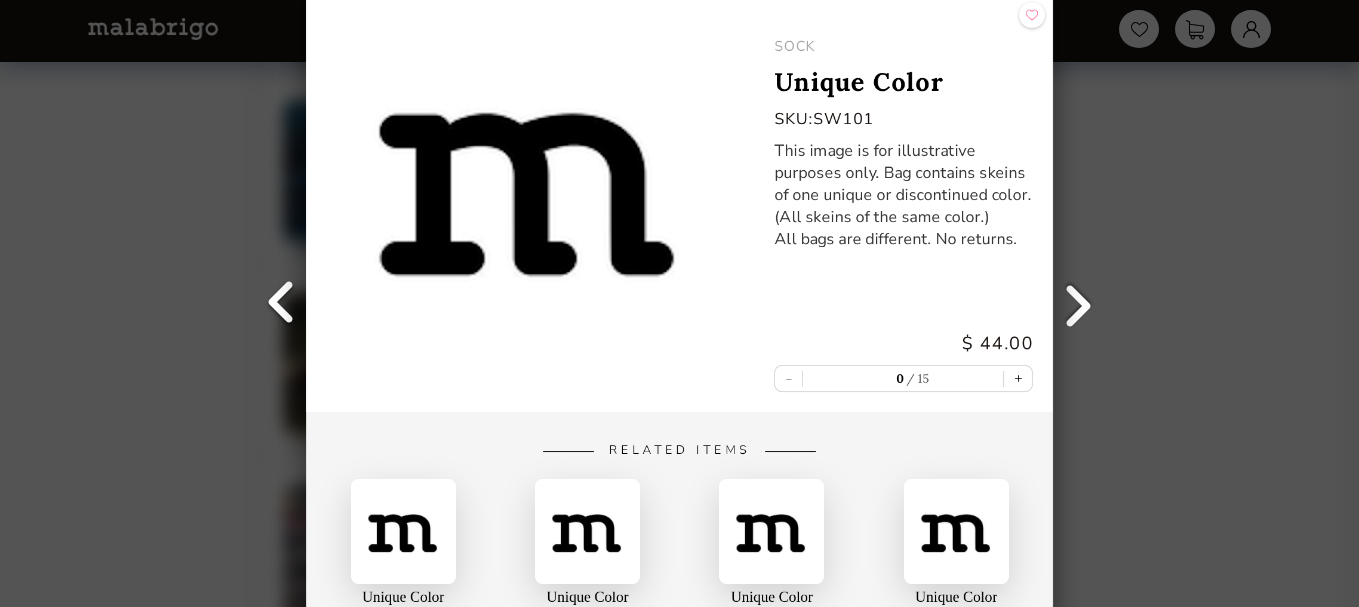 click on "Back SOCK Unique Color SKU:  SW101 This image is for illustrative purposes only. Bag contains skeins of one unique or discontinued color. (All skeins of the same color.)
All bags are different. No returns.
$   44.00 - 0 15 + Related Items Unique Color Nube Unique Color Mecha Unique Color Washted Unique Color Verano" at bounding box center (679, 303) 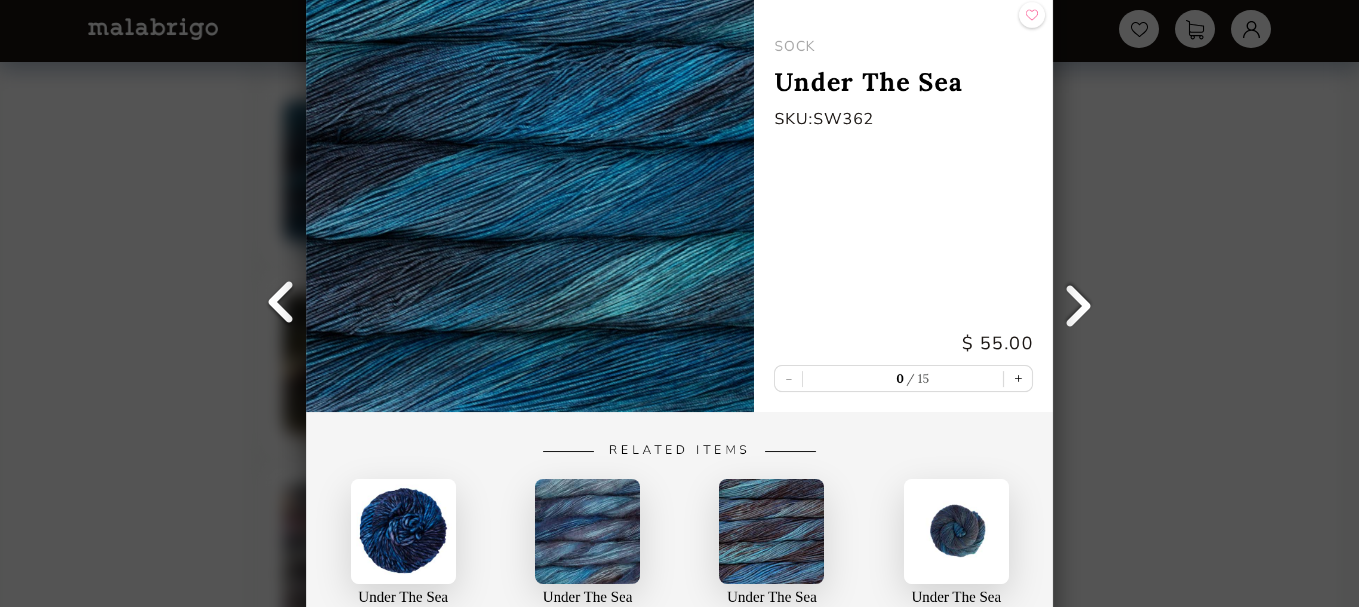 click on "Back SOCK Under The Sea SKU:  SW362 $   55.00 - 0 15 + Related Items Under The Sea NOVENTA Under The Sea MOHAIR Under The Sea Chunky Under The Sea Worsted" at bounding box center (679, 303) 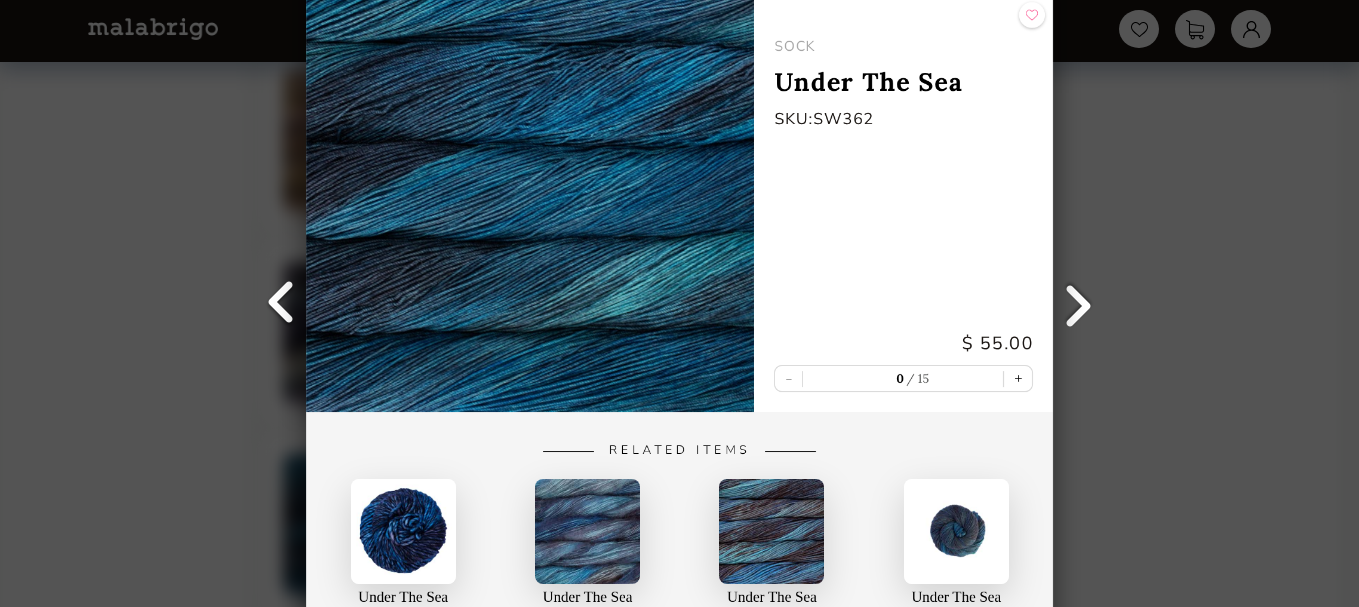 scroll, scrollTop: 1776, scrollLeft: 0, axis: vertical 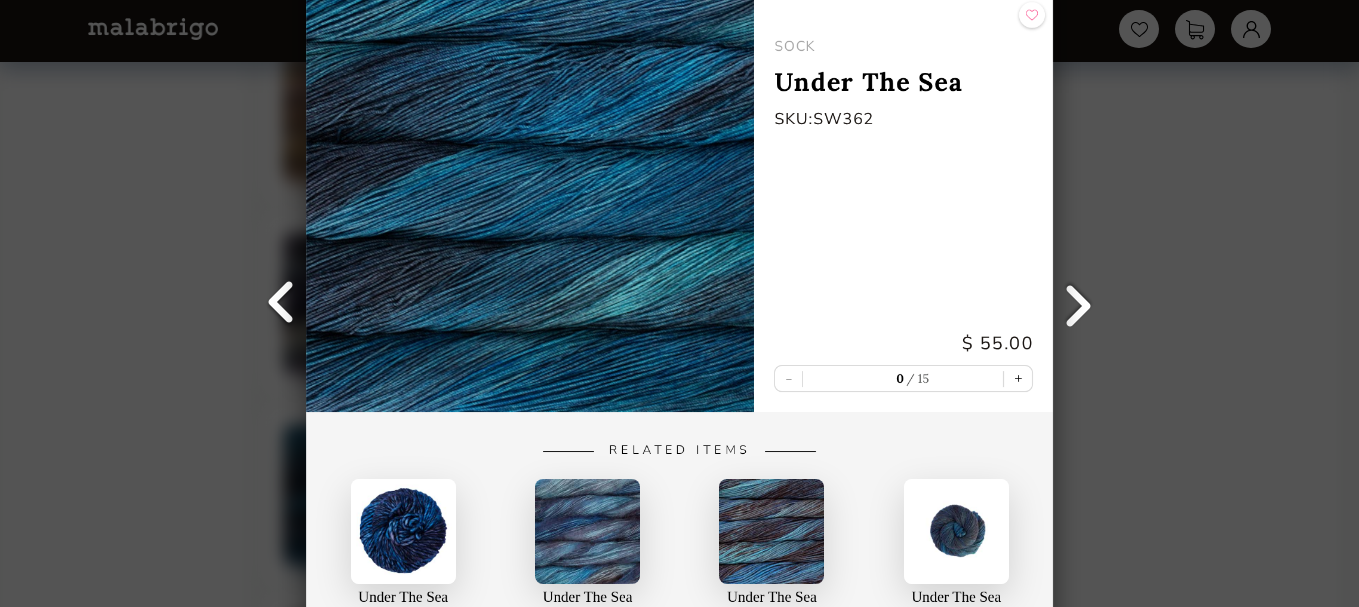 click on "Back SOCK Under The Sea SKU:  SW362 $   55.00 - 0 15 + Related Items Under The Sea NOVENTA Under The Sea MOHAIR Under The Sea Chunky Under The Sea Worsted" at bounding box center (679, 303) 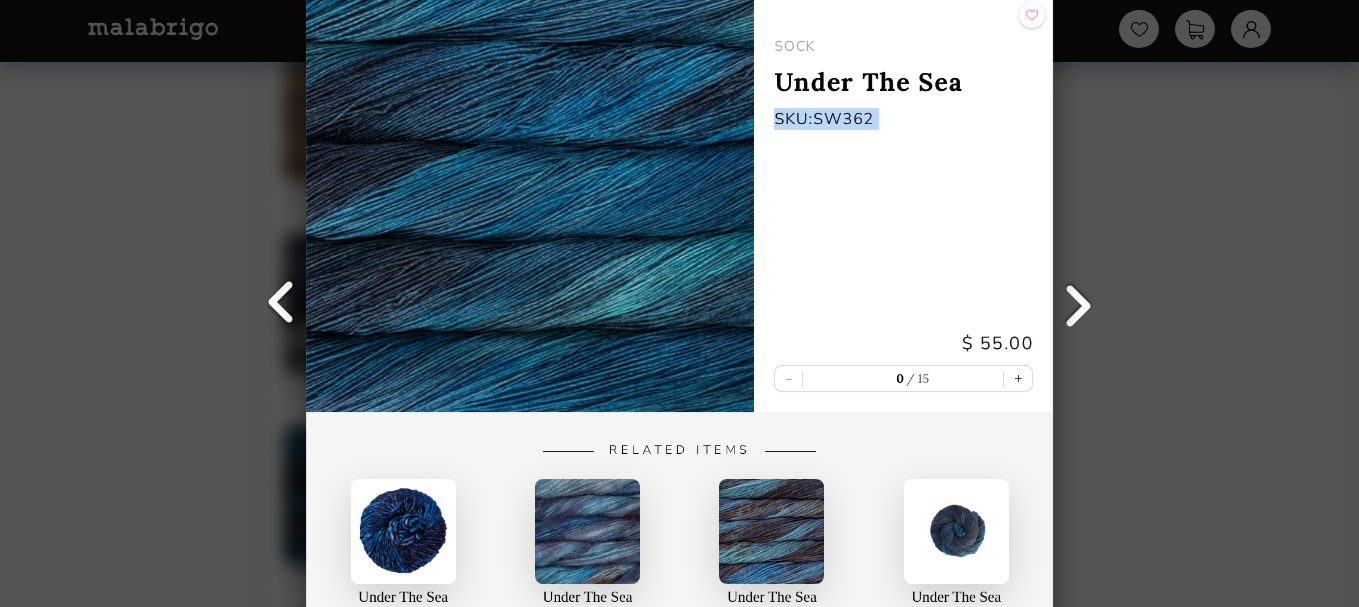 click on "Back SOCK Under The Sea SKU:  SW362 $   55.00 - 0 15 + Related Items Under The Sea NOVENTA Under The Sea MOHAIR Under The Sea Chunky Under The Sea Worsted" at bounding box center (679, 303) 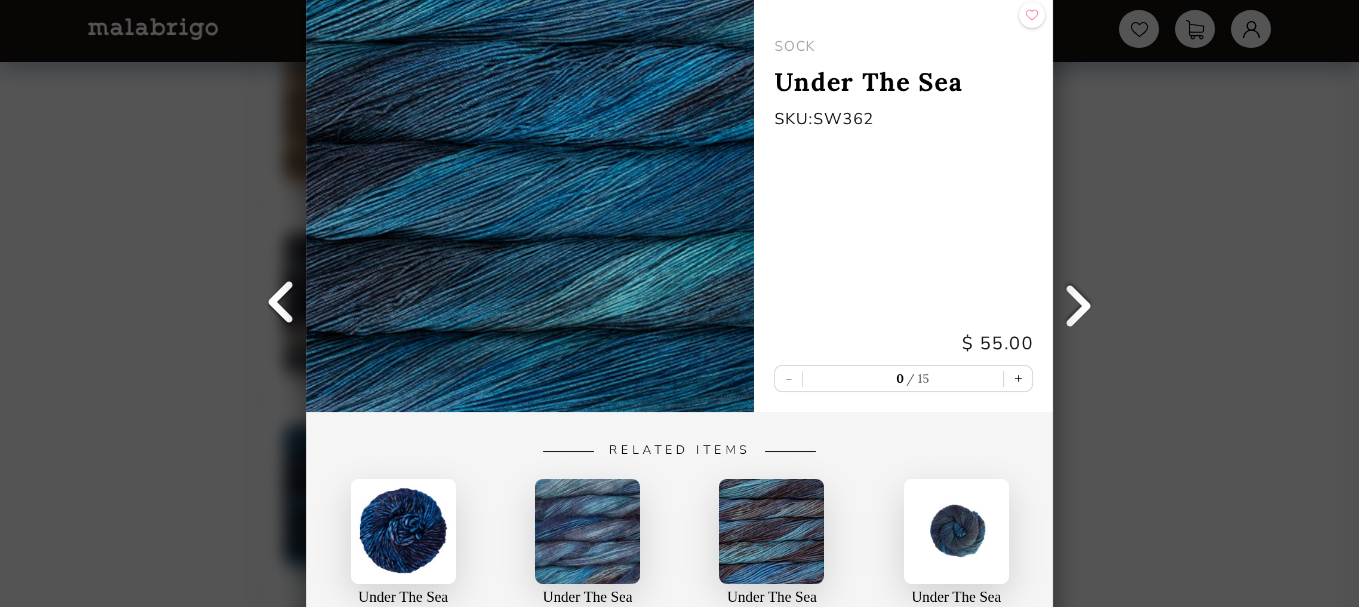 click on "Back SOCK Under The Sea SKU:  SW362 $   55.00 - 0 15 + Related Items Under The Sea NOVENTA Under The Sea MOHAIR Under The Sea Chunky Under The Sea Worsted" at bounding box center (679, 303) 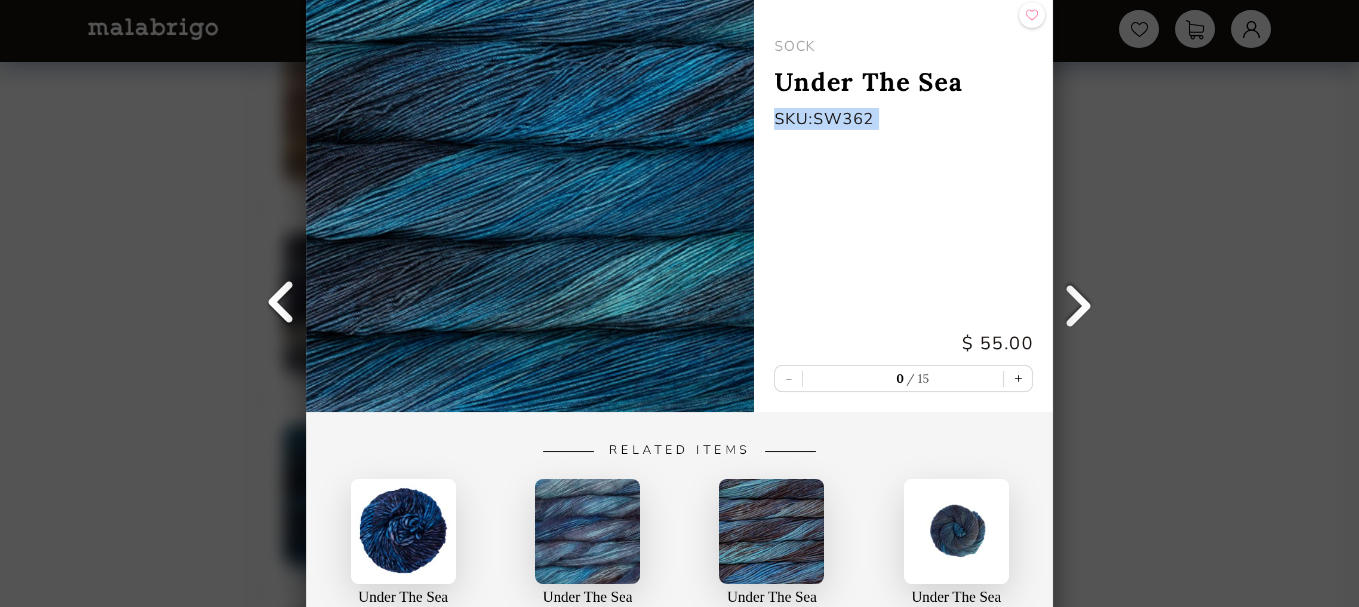 click on "Back SOCK Under The Sea SKU:  SW362 $   55.00 - 0 15 + Related Items Under The Sea NOVENTA Under The Sea MOHAIR Under The Sea Chunky Under The Sea Worsted" at bounding box center (679, 303) 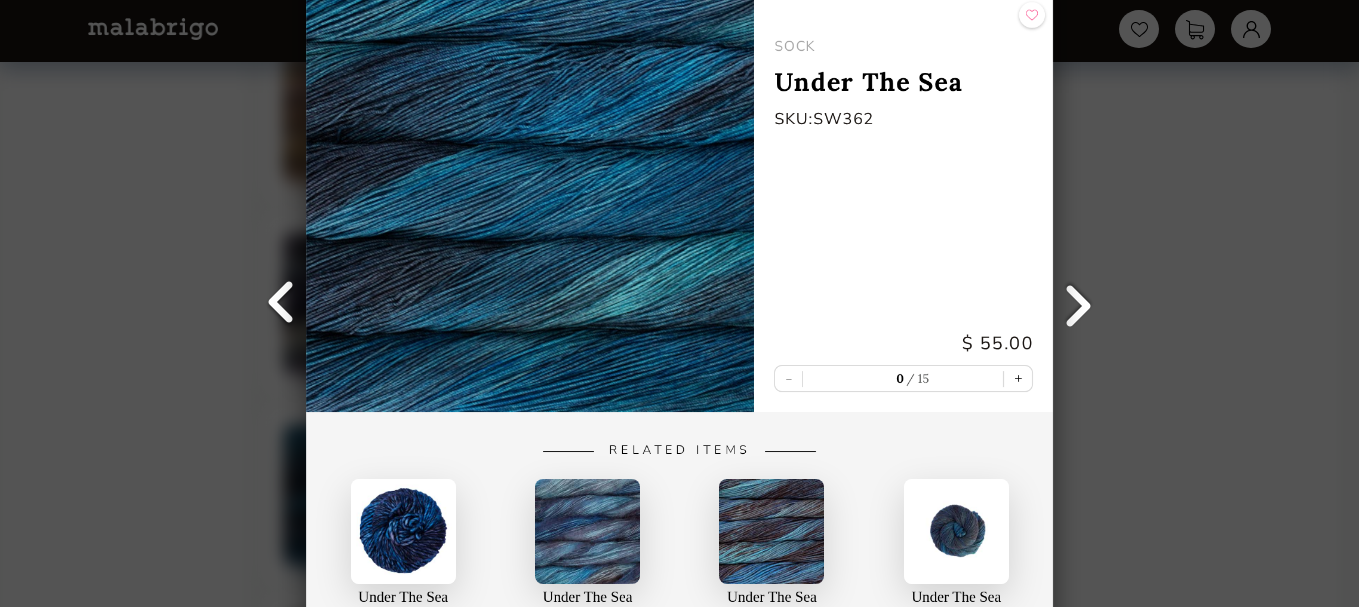 click on "Back SOCK Under The Sea SKU:  SW362 $   55.00 - 0 15 + Related Items Under The Sea NOVENTA Under The Sea MOHAIR Under The Sea Chunky Under The Sea Worsted" at bounding box center (679, 303) 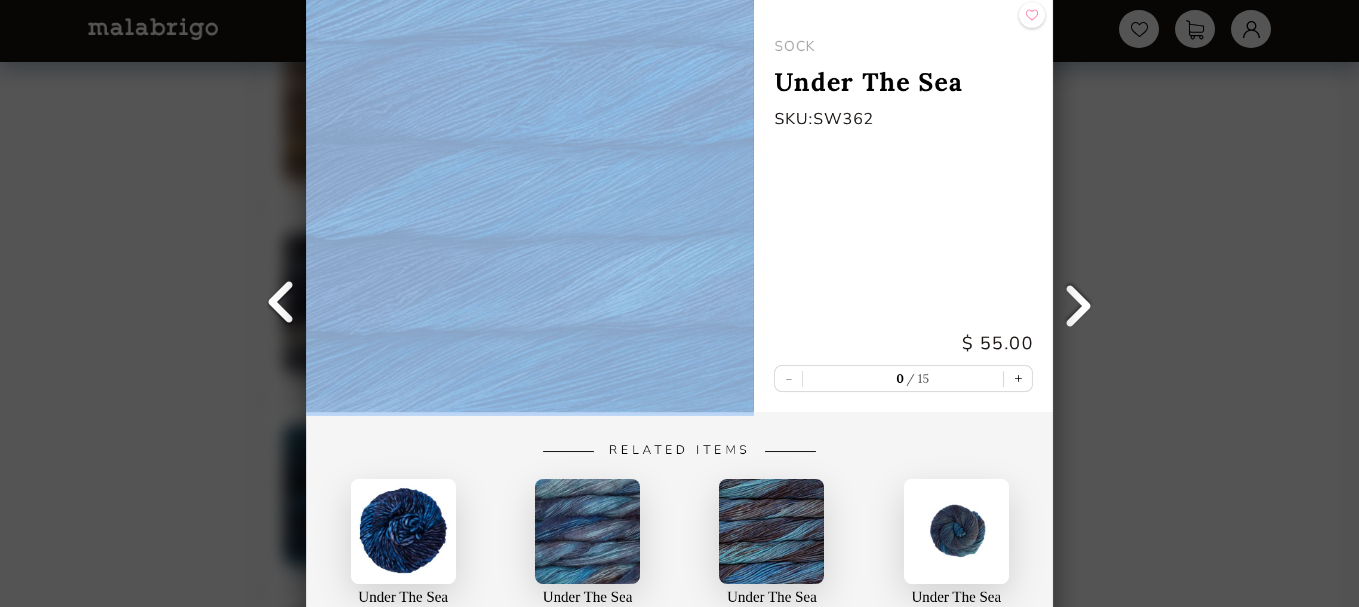 click on "Back SOCK Under The Sea SKU:  SW362 $   55.00 - 0 15 + Related Items Under The Sea NOVENTA Under The Sea MOHAIR Under The Sea Chunky Under The Sea Worsted" at bounding box center (679, 303) 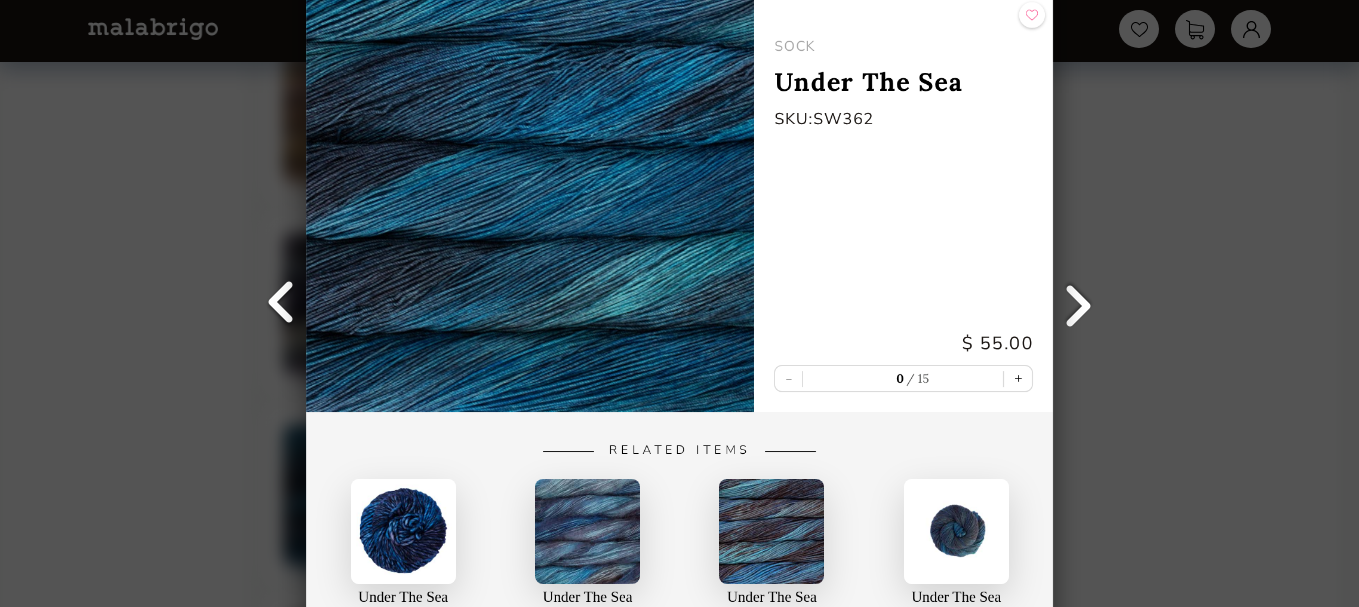 click on "Back SOCK Under The Sea SKU:  SW362 $   55.00 - 0 15 + Related Items Under The Sea NOVENTA Under The Sea MOHAIR Under The Sea Chunky Under The Sea Worsted" at bounding box center (679, 303) 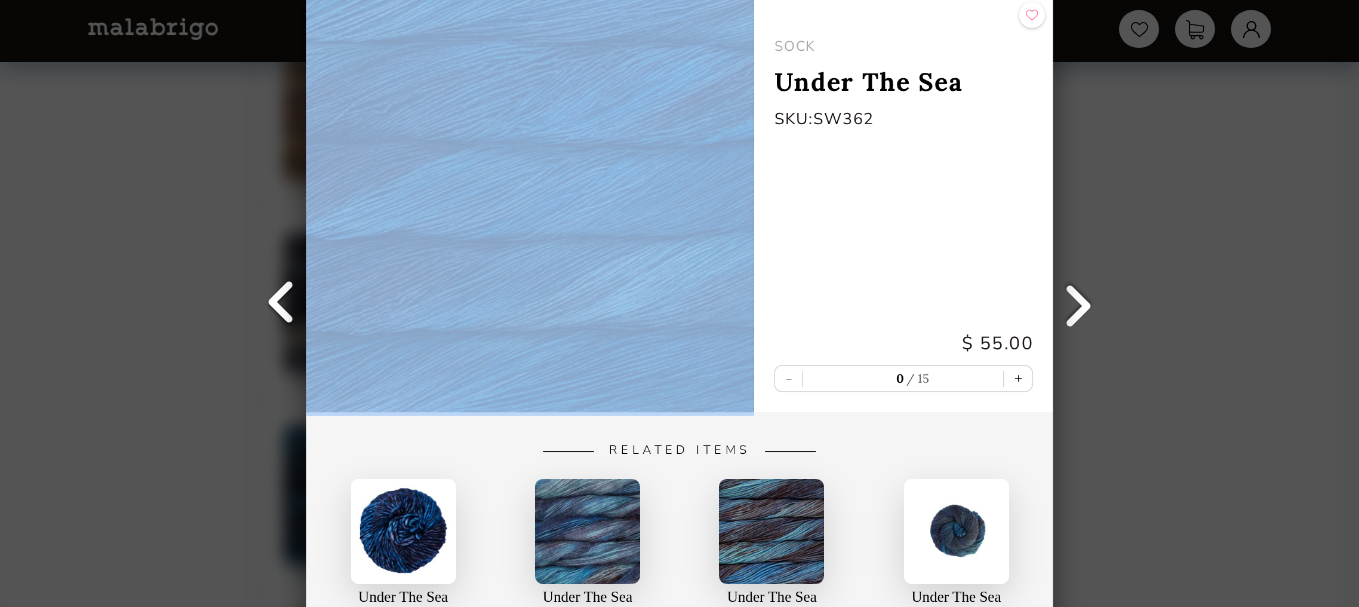click on "Back SOCK Under The Sea SKU:  SW362 $   55.00 - 0 15 + Related Items Under The Sea NOVENTA Under The Sea MOHAIR Under The Sea Chunky Under The Sea Worsted" at bounding box center (679, 303) 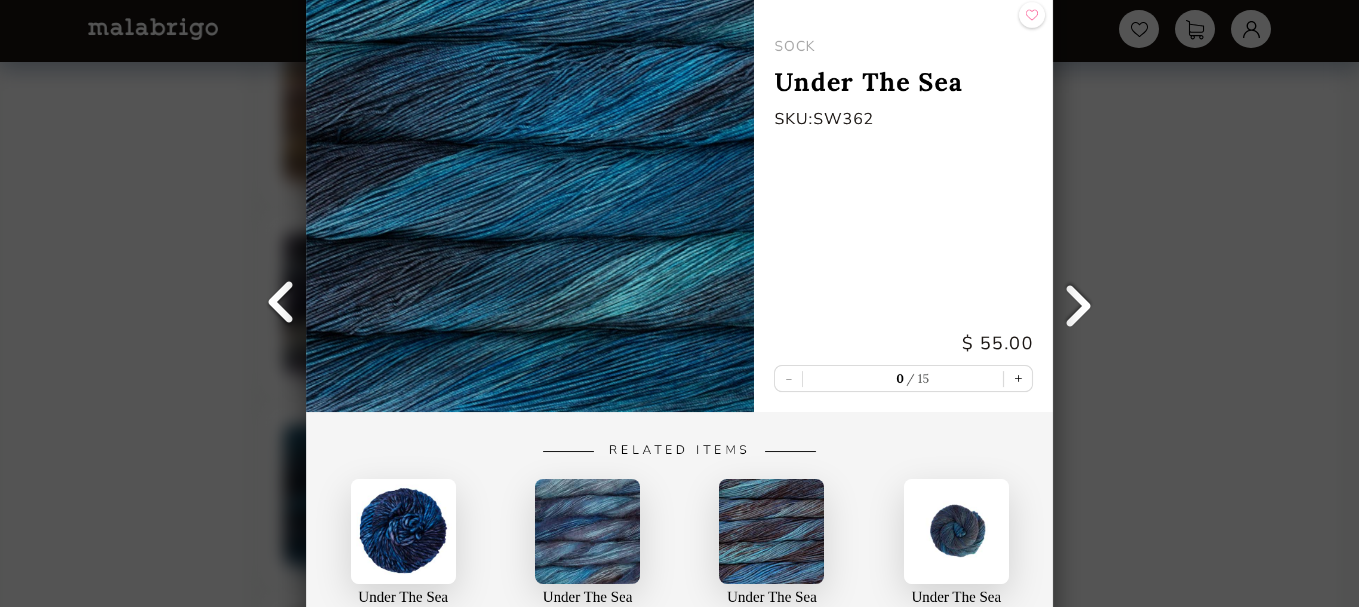 click at bounding box center (1078, 304) 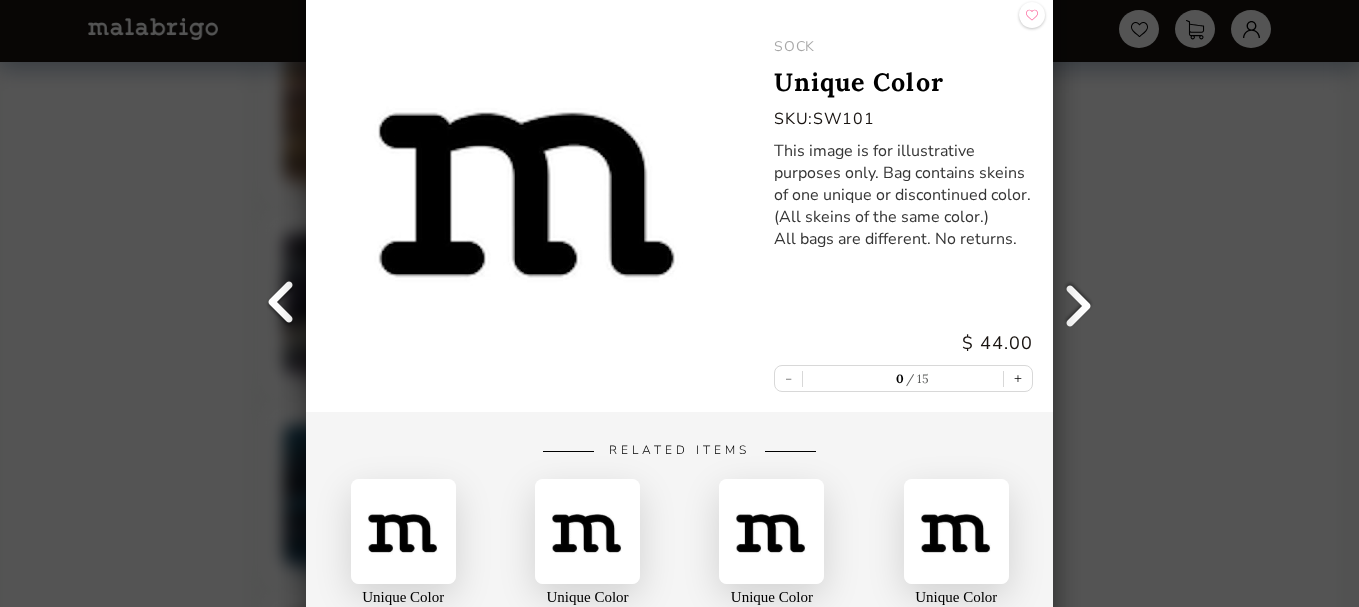 click at bounding box center (1078, 304) 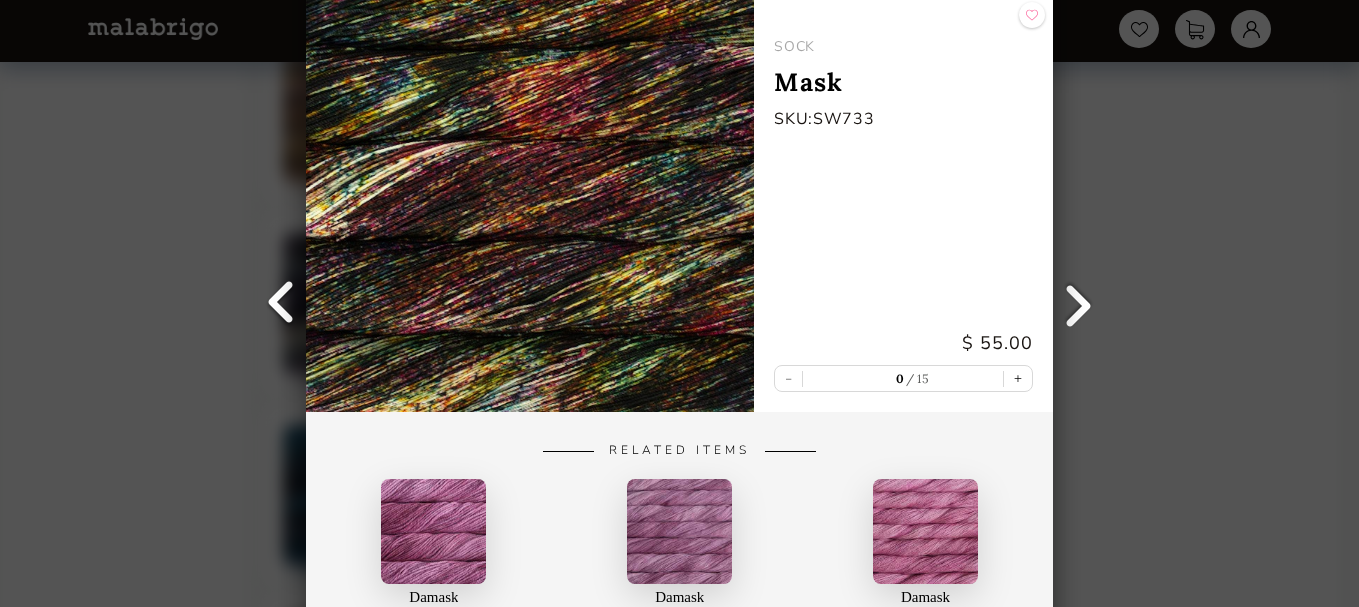 click on "Back SOCK Mask SKU:  SW733 $   55.00 - 0 15 + Related Items Damask Chunky Damask Lace Damask Silkpaca" at bounding box center [679, 303] 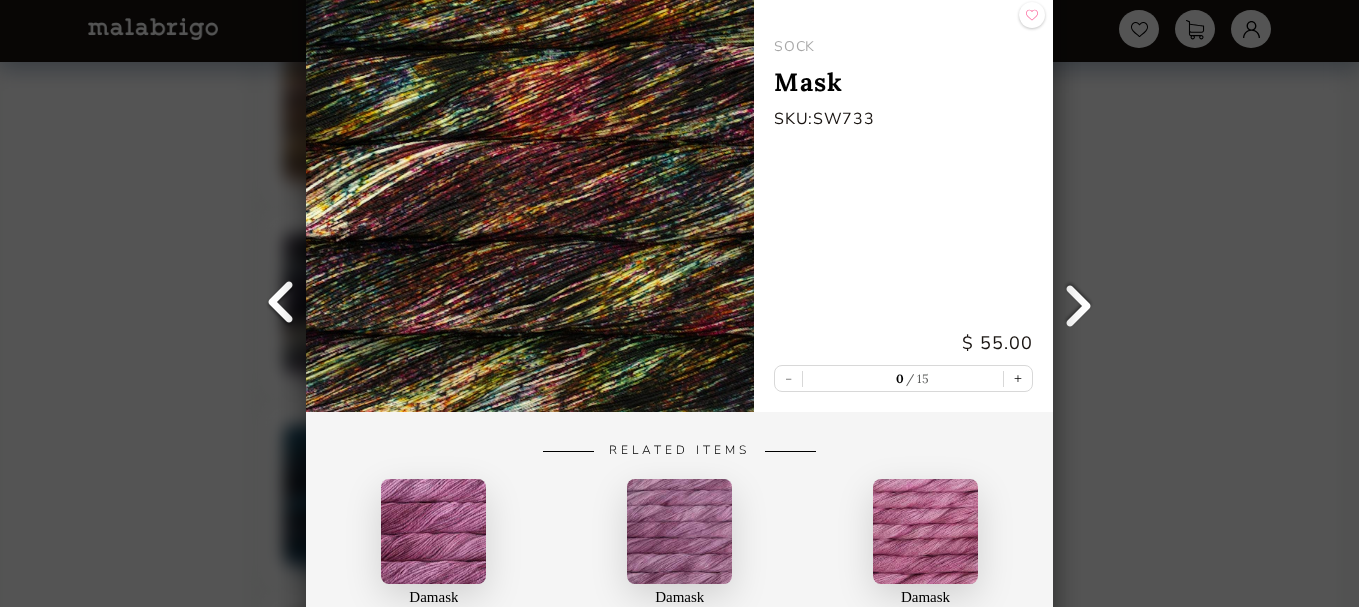 click on "Back SOCK Mask SKU:  SW733 $   55.00 - 0 15 + Related Items Damask Chunky Damask Lace Damask Silkpaca" at bounding box center (679, 303) 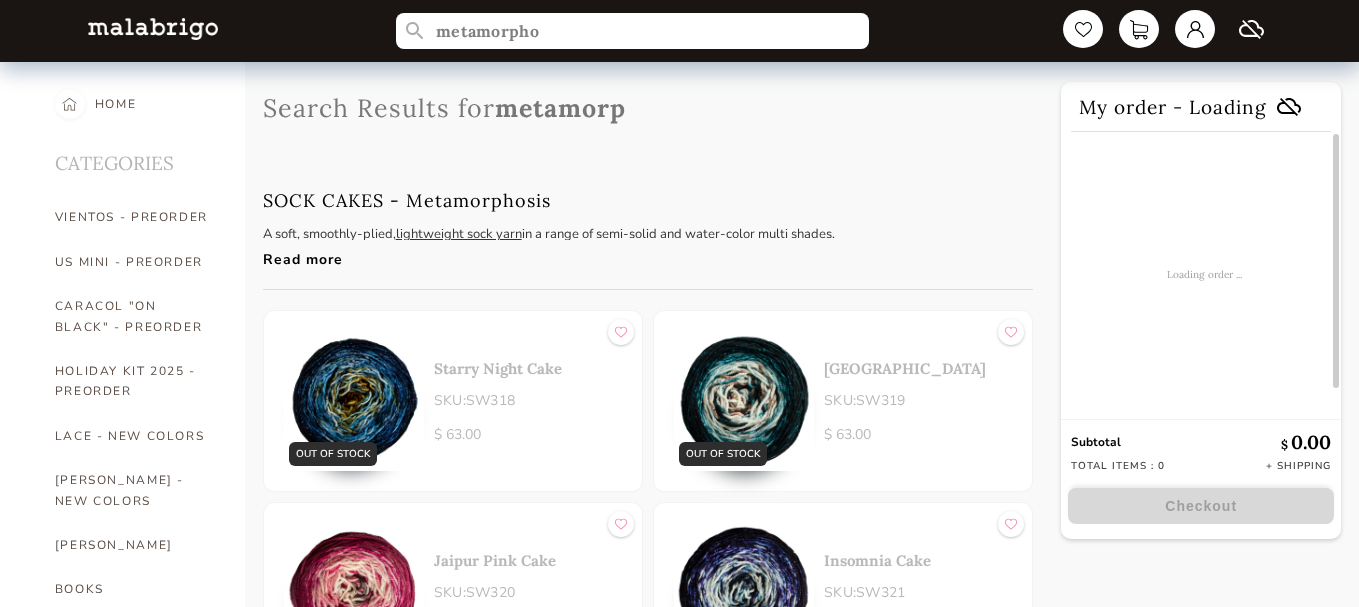 scroll, scrollTop: 0, scrollLeft: 0, axis: both 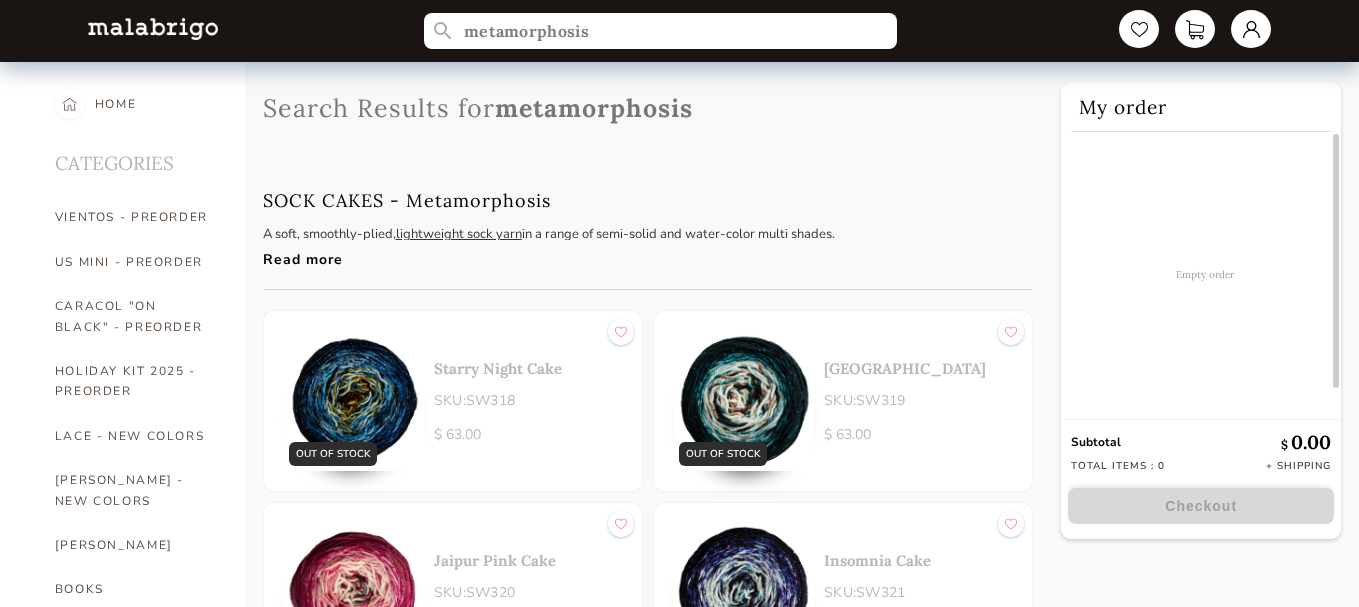 type on "metamorphosis" 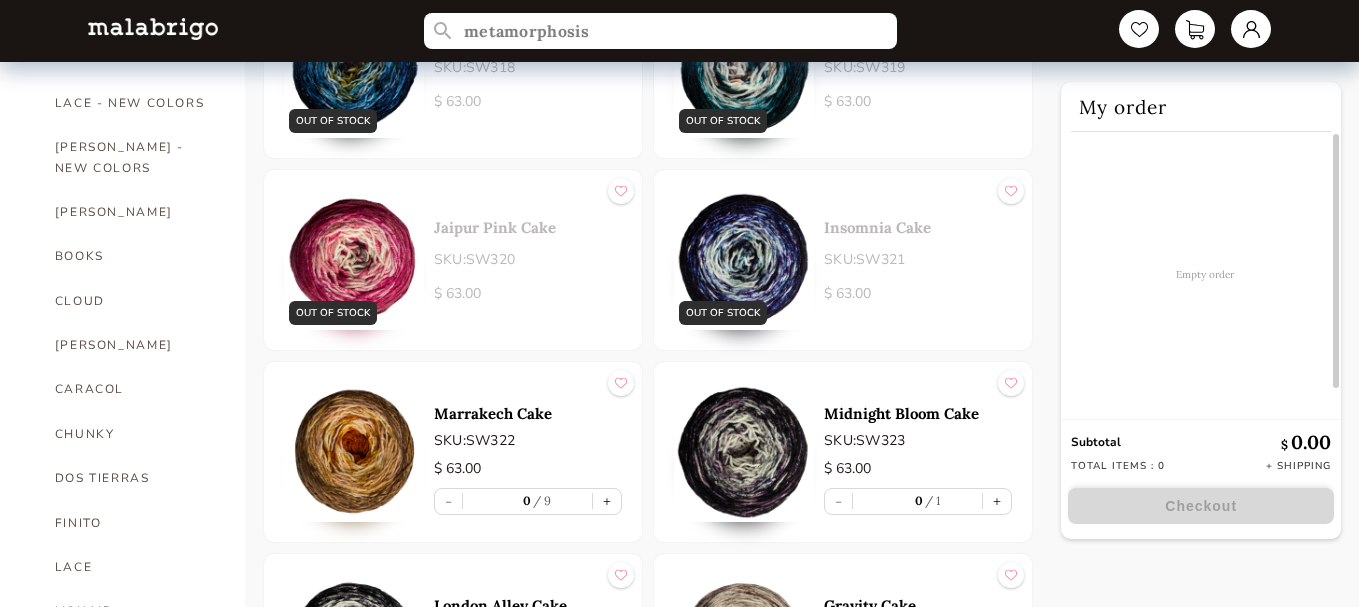 scroll, scrollTop: 0, scrollLeft: 0, axis: both 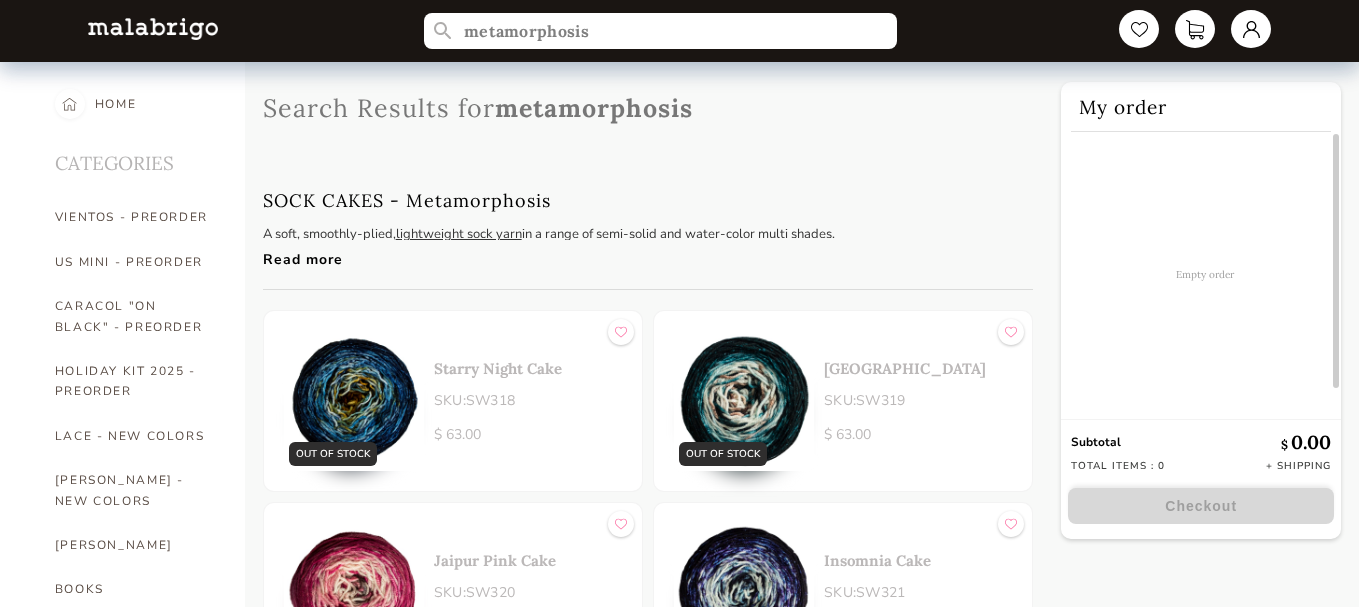 drag, startPoint x: 1294, startPoint y: 211, endPoint x: 1304, endPoint y: 212, distance: 10.049875 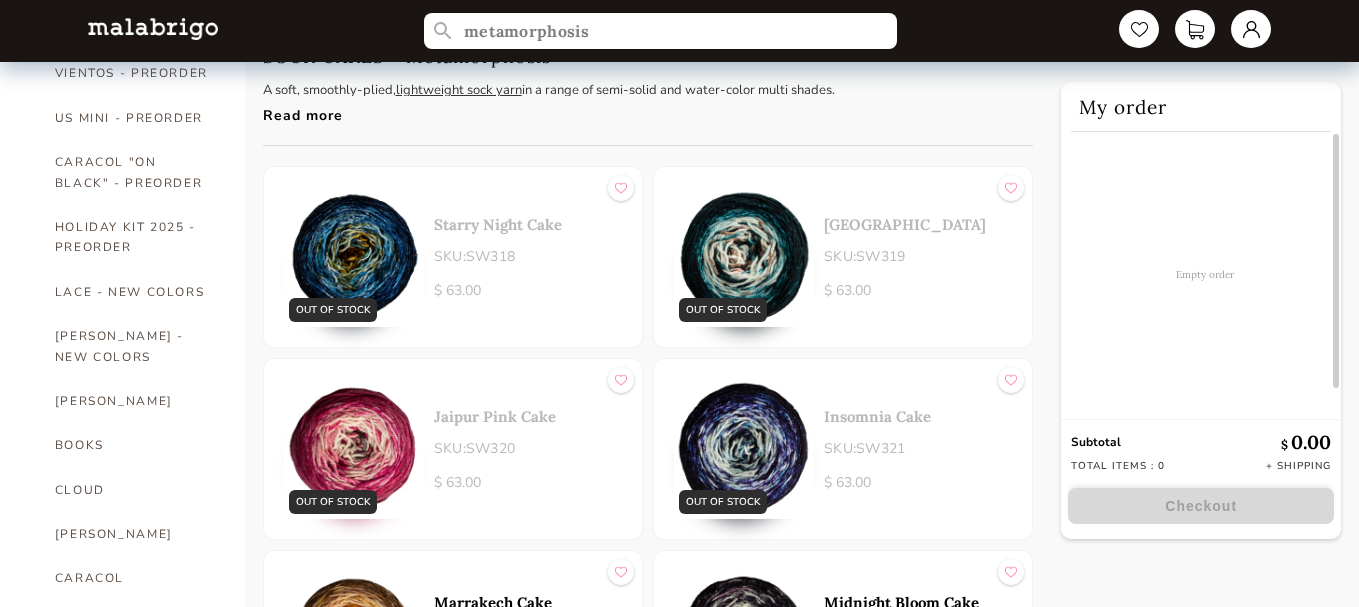 scroll, scrollTop: 0, scrollLeft: 0, axis: both 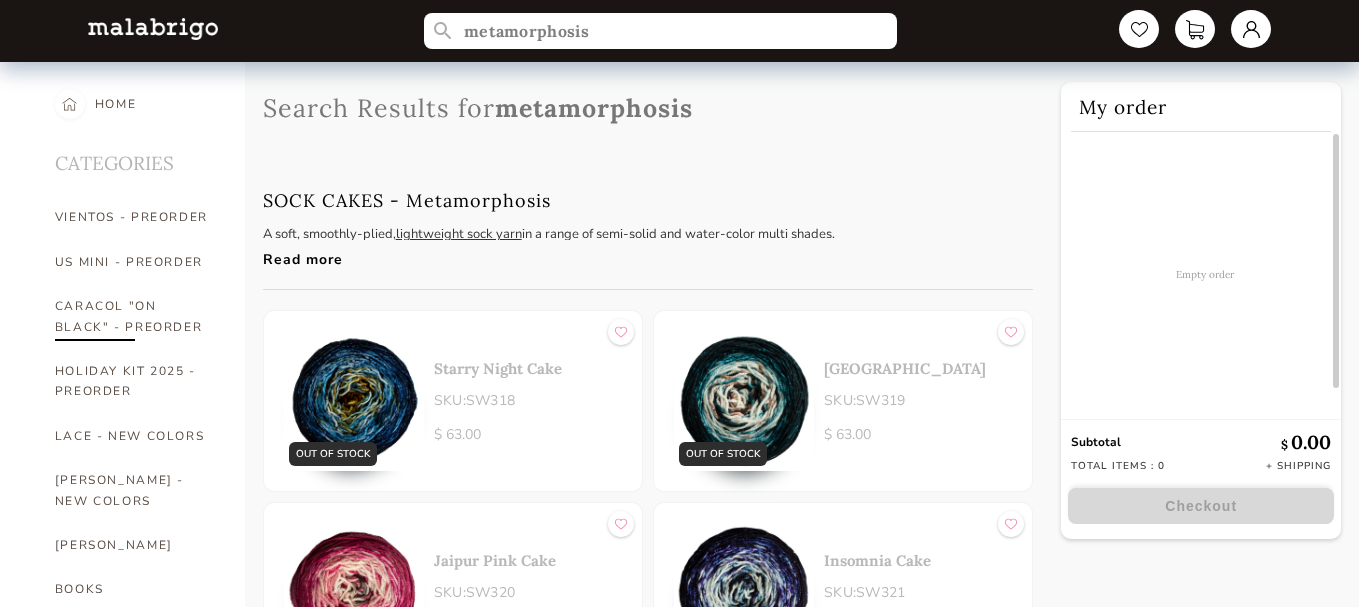 click on "CARACOL "ON BLACK" - PREORDER" at bounding box center [135, 316] 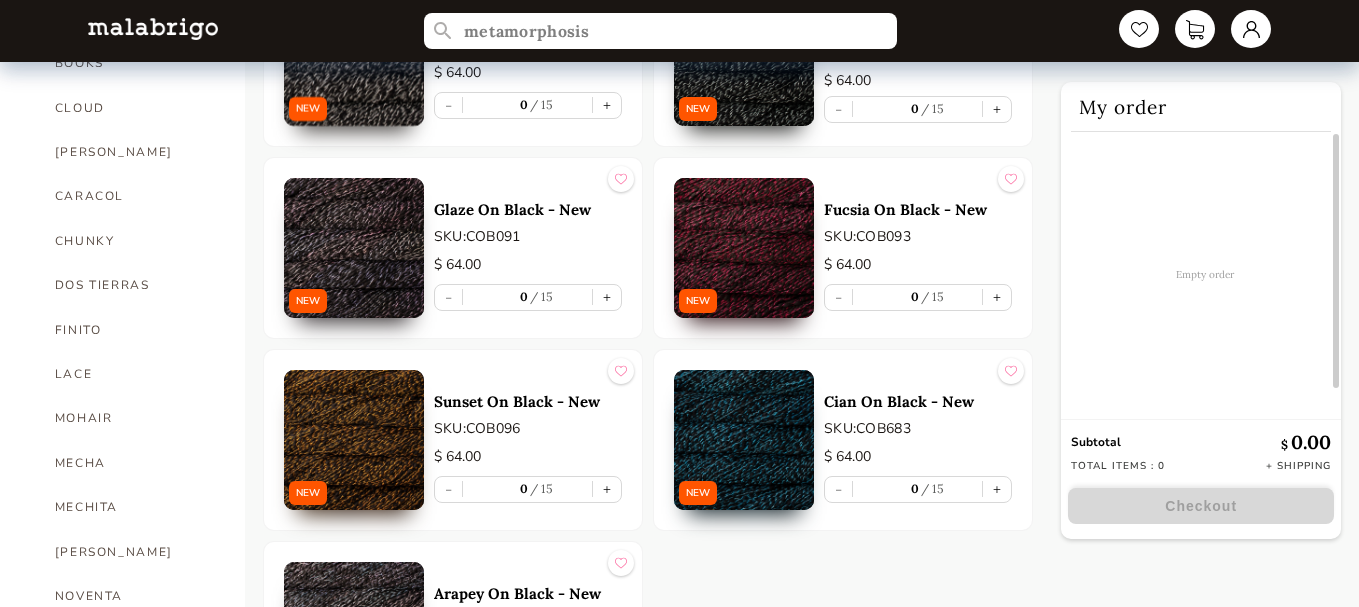 scroll, scrollTop: 533, scrollLeft: 0, axis: vertical 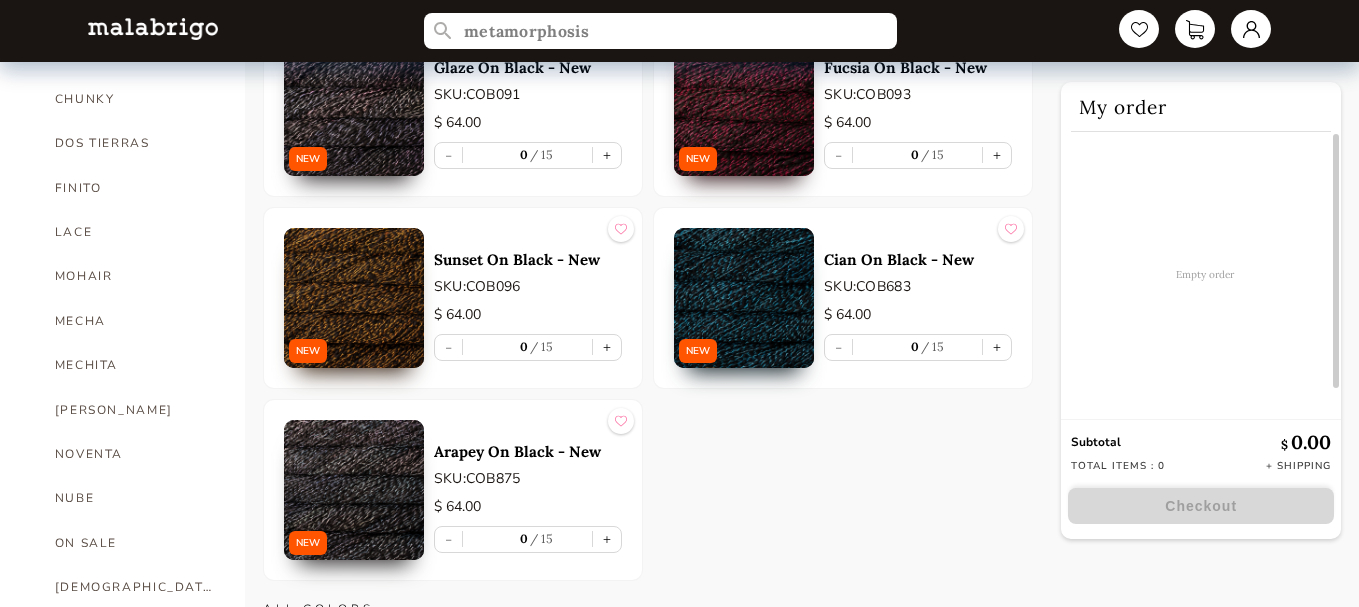 click at bounding box center (744, 298) 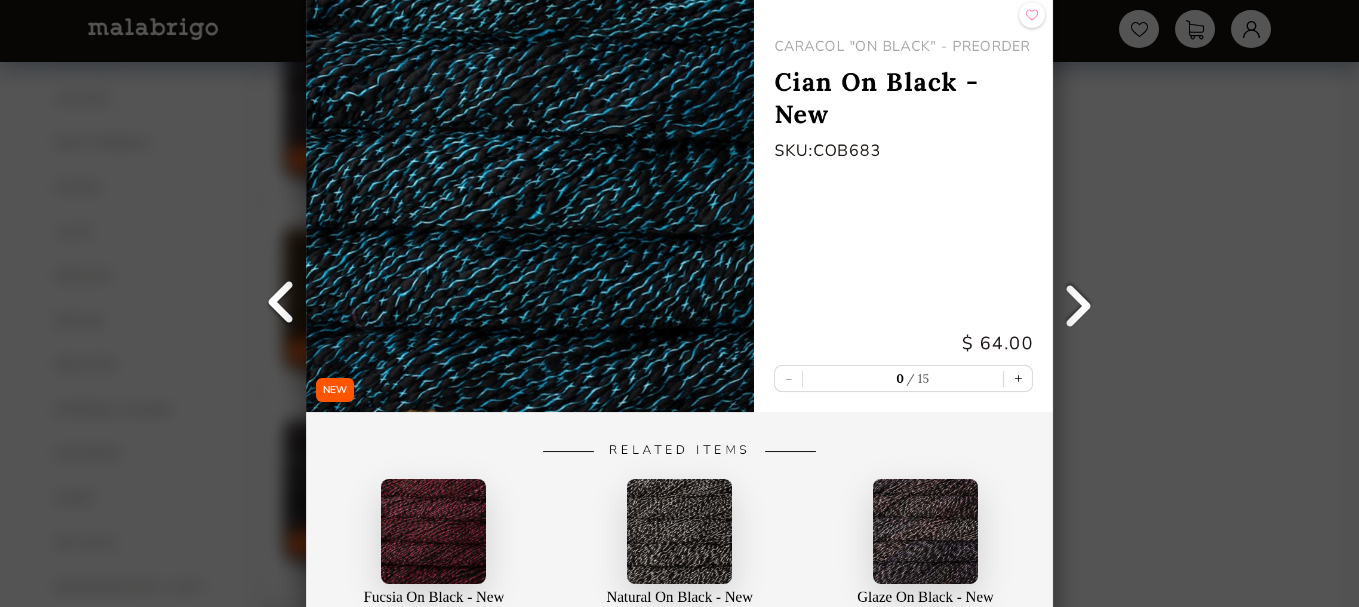 click on "NEW Back CARACOL "ON BLACK" - PREORDER Cian On Black - New SKU:  COB683 $   64.00 - 0 15 + Related Items Fucsia On Black - New CARACOL "ON BLACK" - PREORDER Natural On Black - New CARACOL "ON BLACK" - PREORDER Glaze On Black - New CARACOL "ON BLACK" - PREORDER" at bounding box center (679, 303) 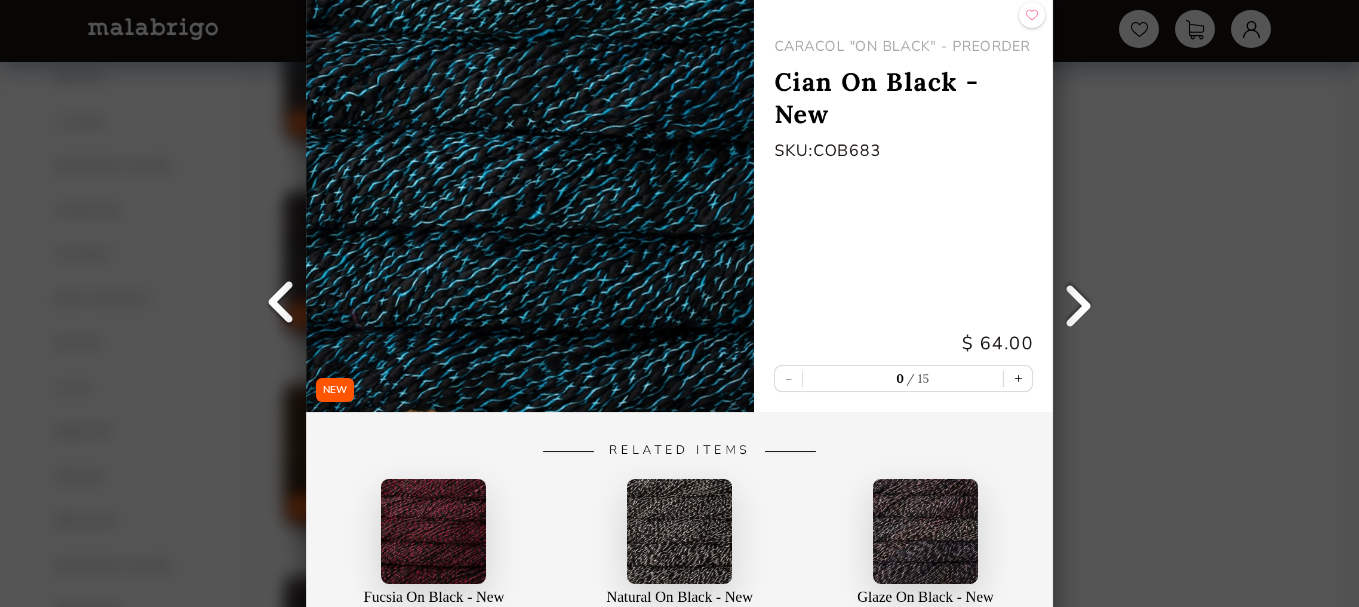 scroll, scrollTop: 348, scrollLeft: 0, axis: vertical 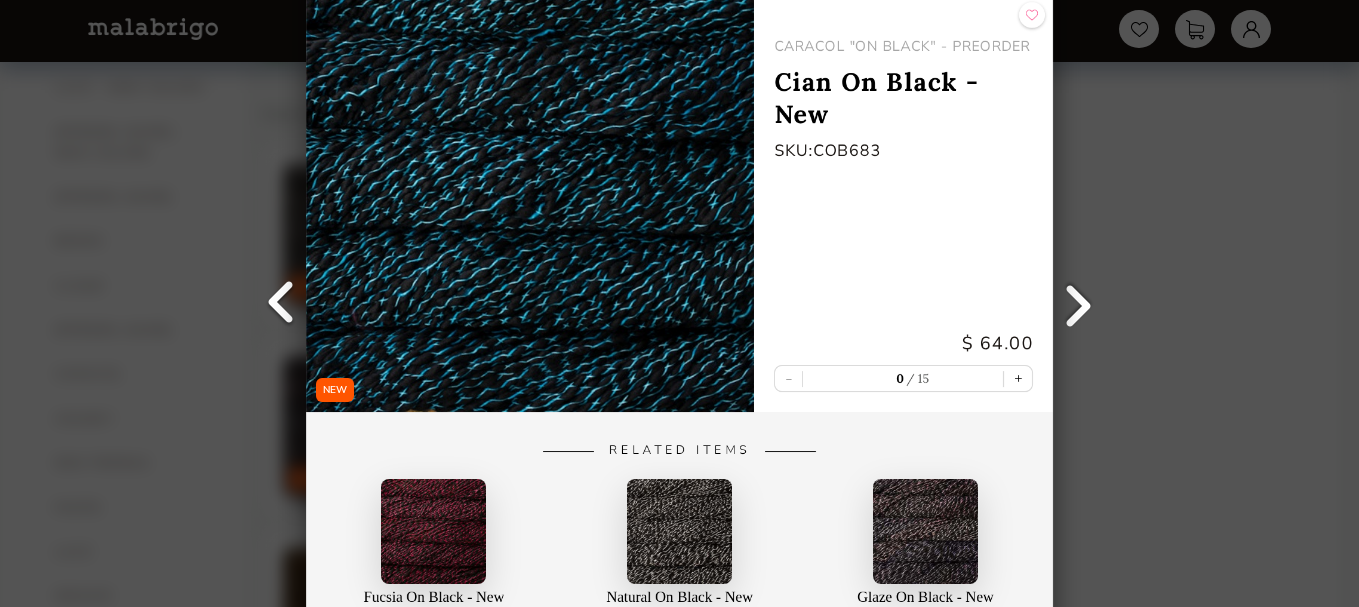 click on "NEW Back CARACOL "ON BLACK" - PREORDER Cian On Black - New SKU:  COB683 $   64.00 - 0 15 + Related Items Fucsia On Black - New CARACOL "ON BLACK" - PREORDER Natural On Black - New CARACOL "ON BLACK" - PREORDER Glaze On Black - New CARACOL "ON BLACK" - PREORDER" at bounding box center (679, 303) 